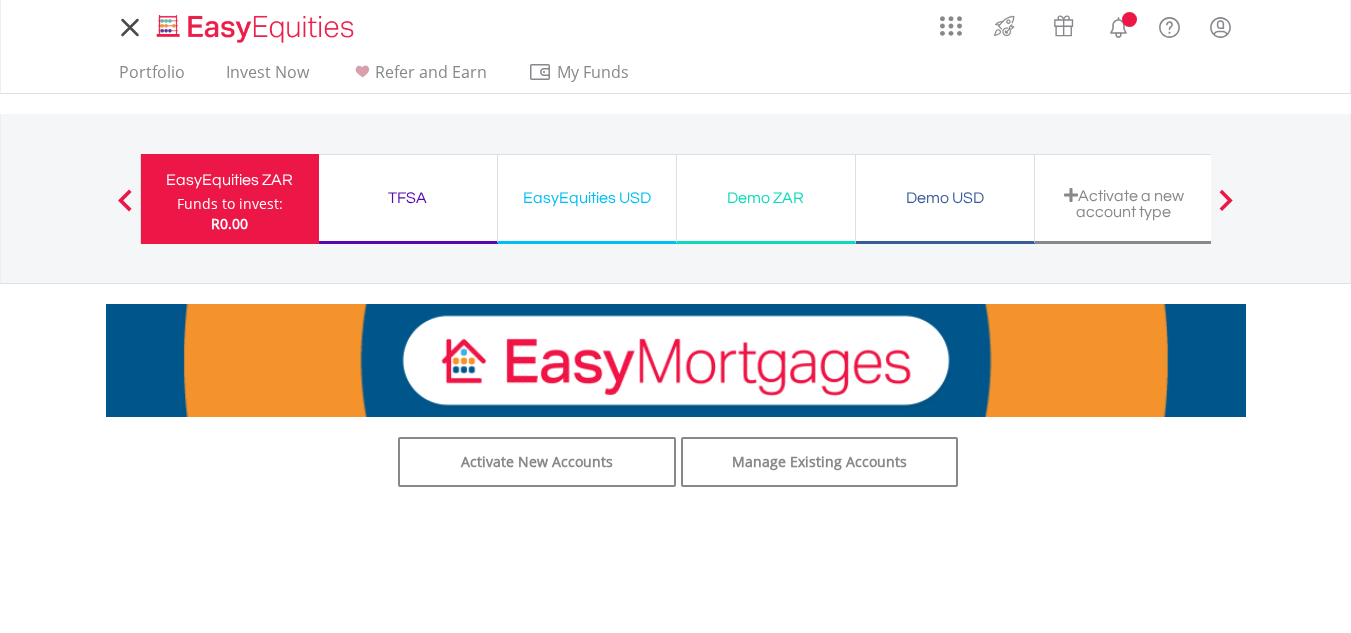 scroll, scrollTop: 0, scrollLeft: 0, axis: both 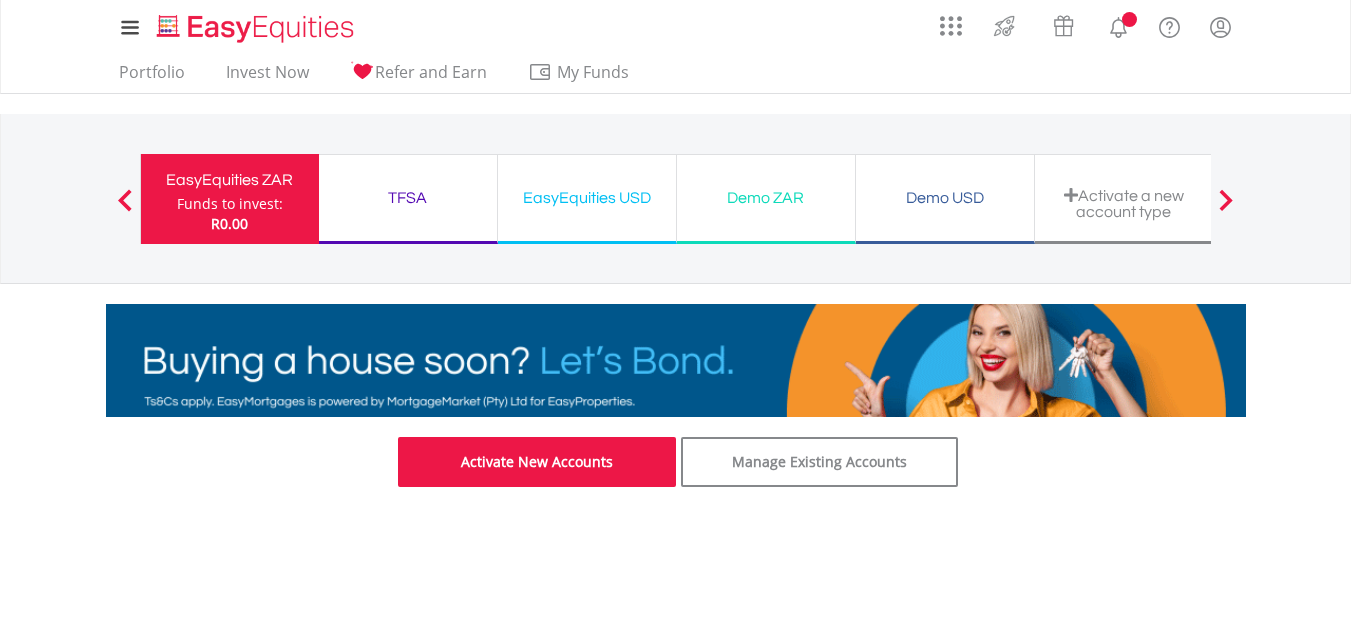 click on "Activate New Accounts" at bounding box center (537, 462) 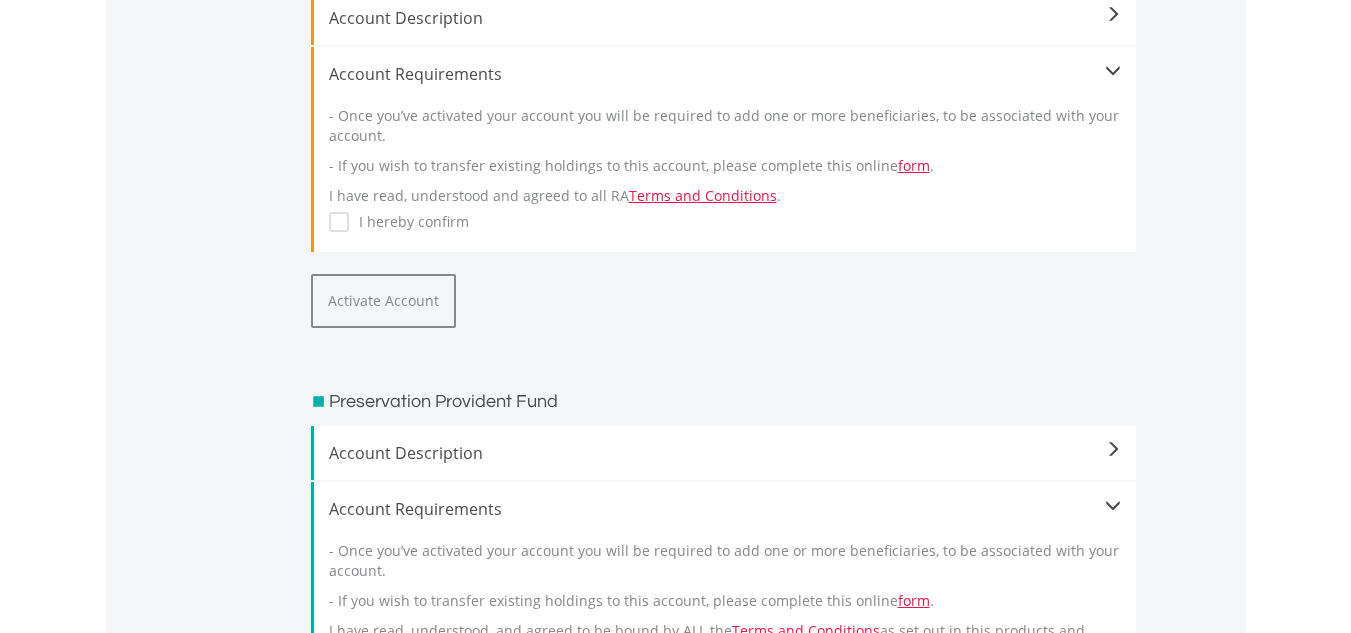 scroll, scrollTop: 400, scrollLeft: 0, axis: vertical 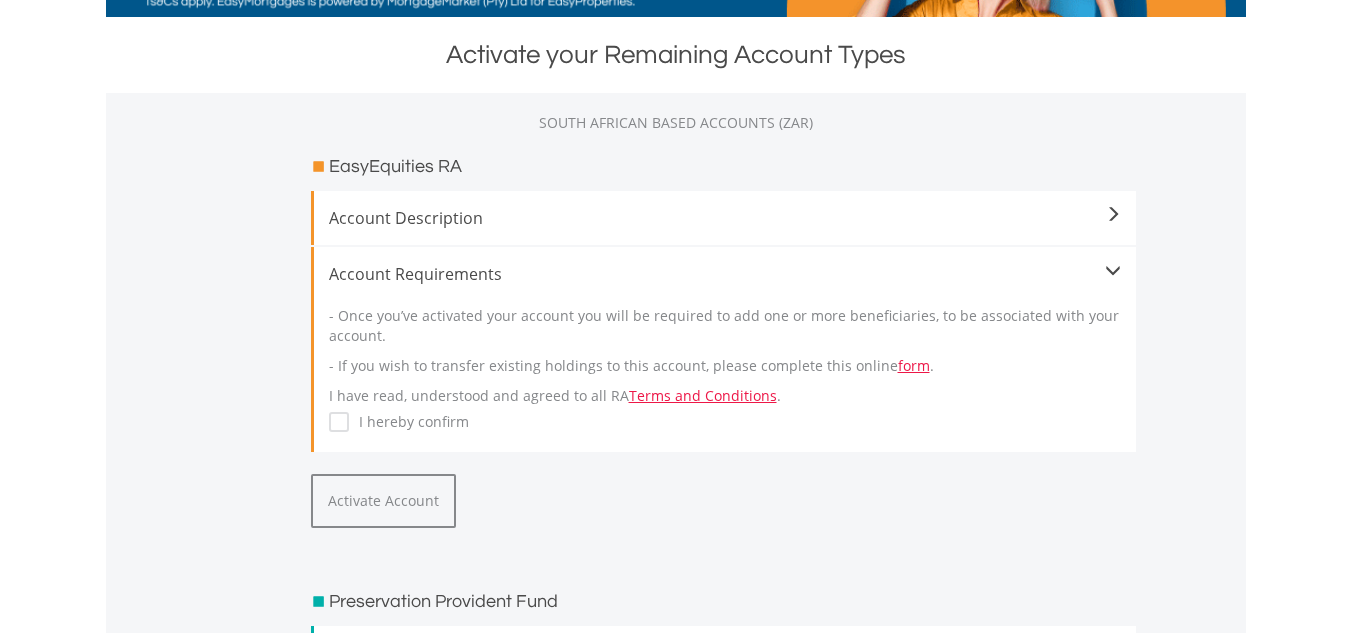 click at bounding box center [1113, 215] 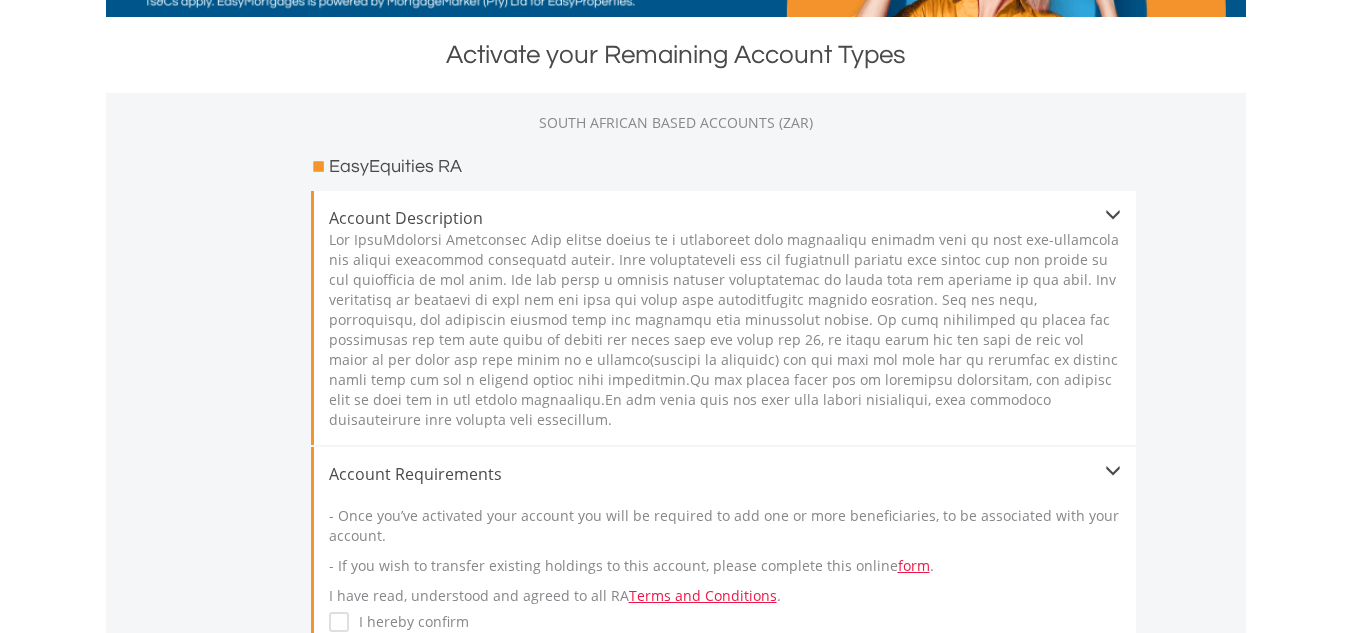 click at bounding box center (1113, 215) 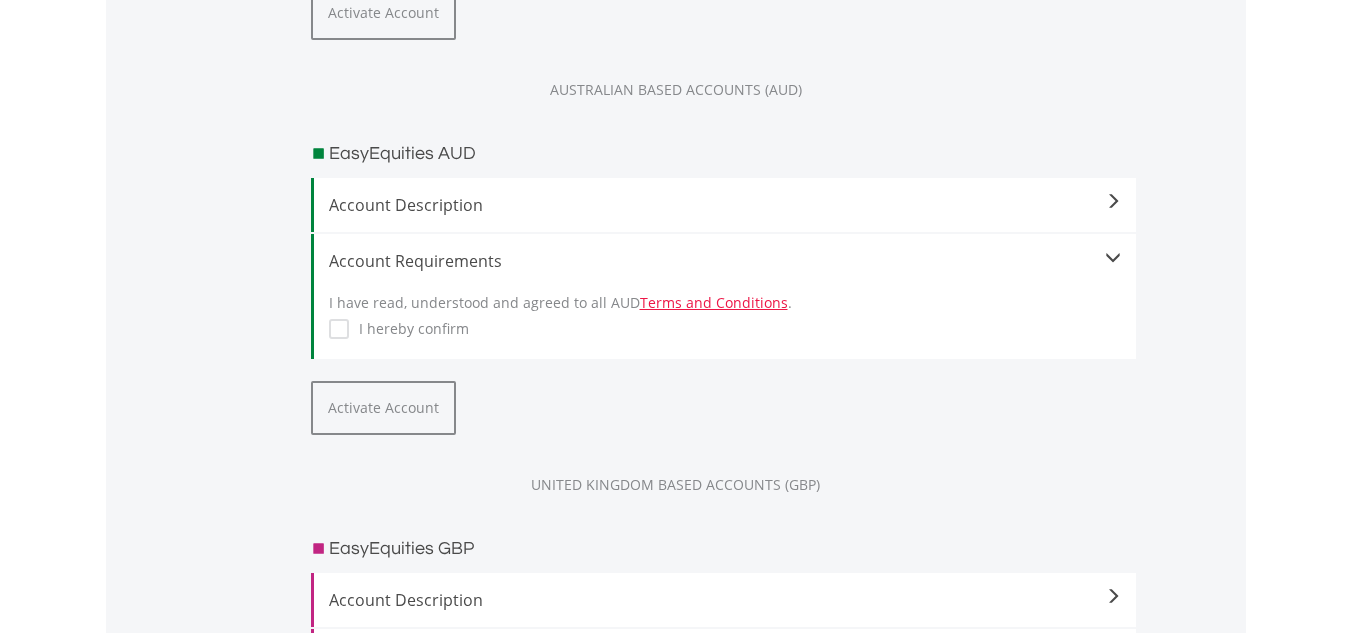 scroll, scrollTop: 1800, scrollLeft: 0, axis: vertical 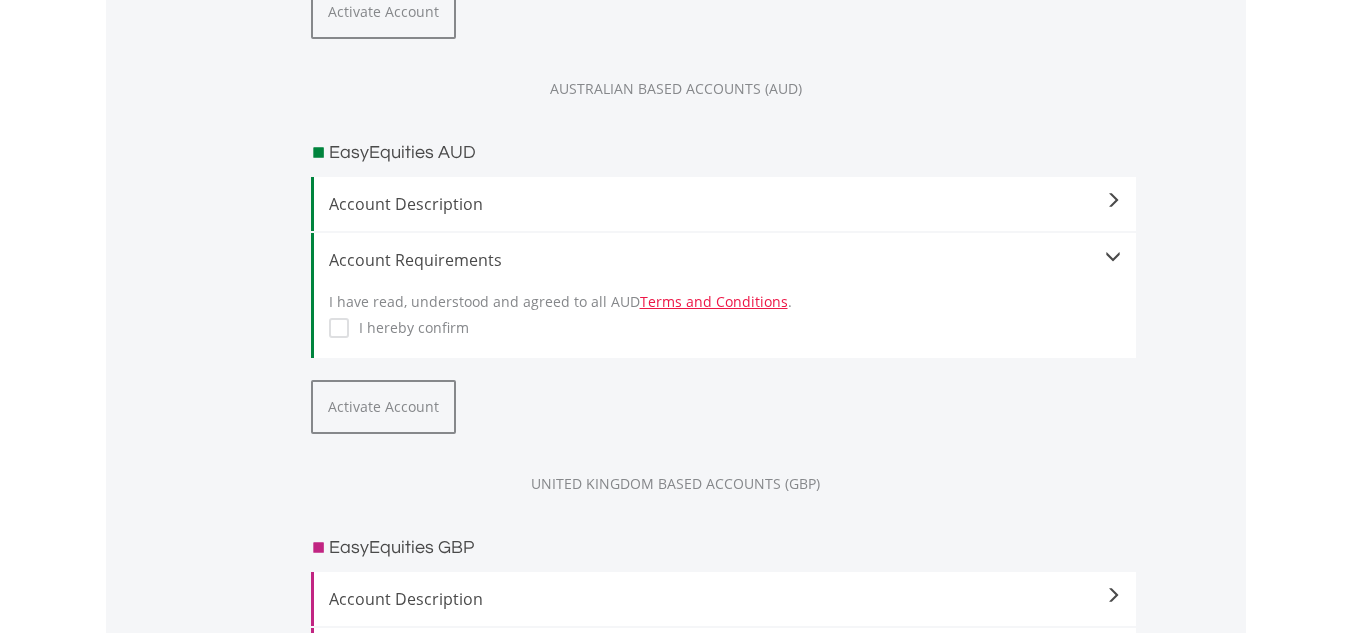 click at bounding box center [1113, -1185] 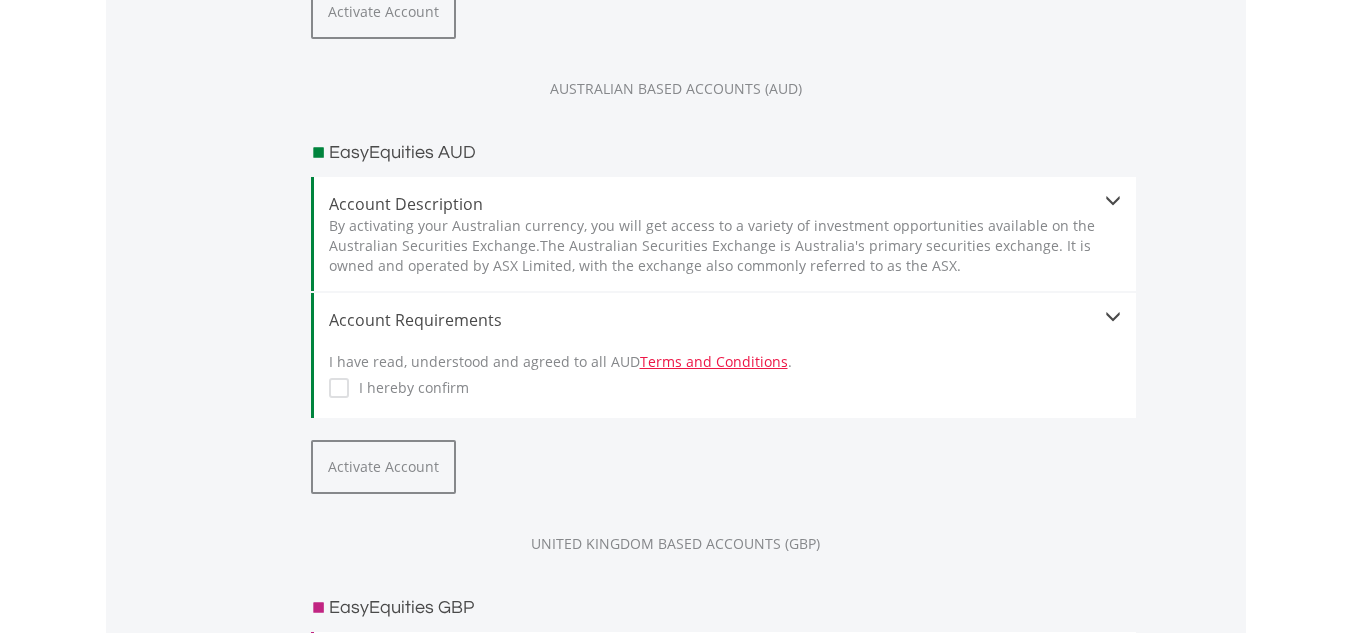 click at bounding box center [1113, 201] 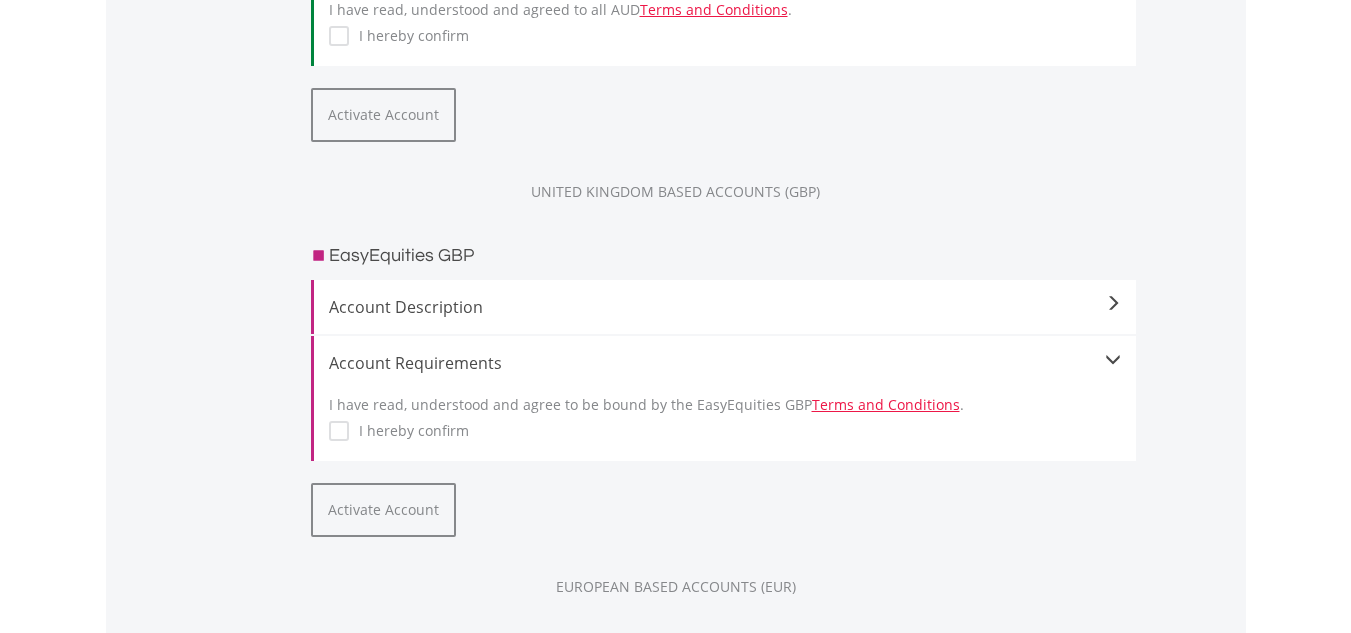 scroll, scrollTop: 2100, scrollLeft: 0, axis: vertical 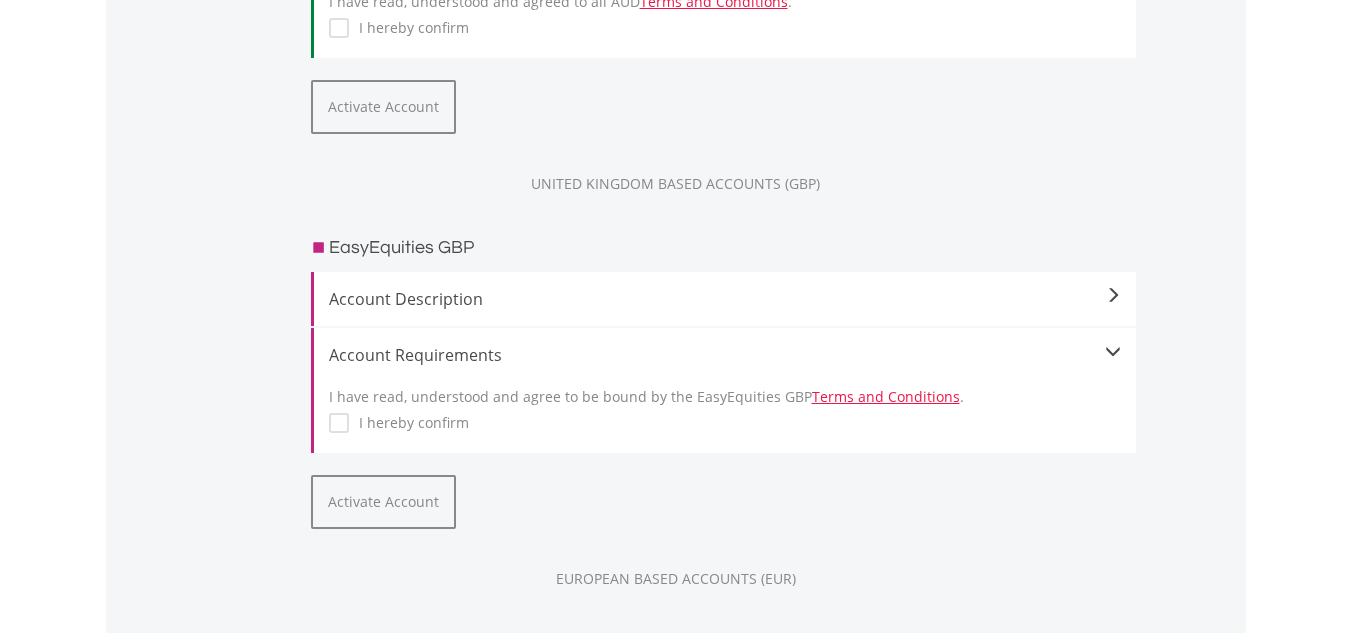 click at bounding box center (1113, -1485) 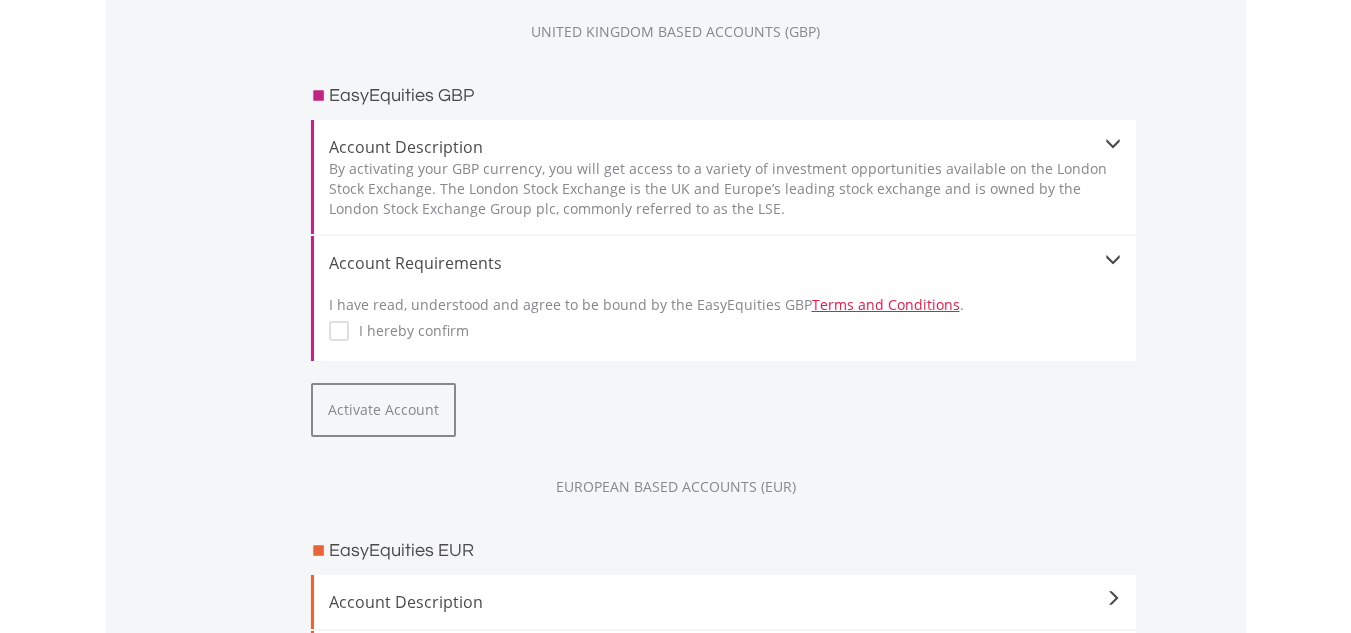 scroll, scrollTop: 2300, scrollLeft: 0, axis: vertical 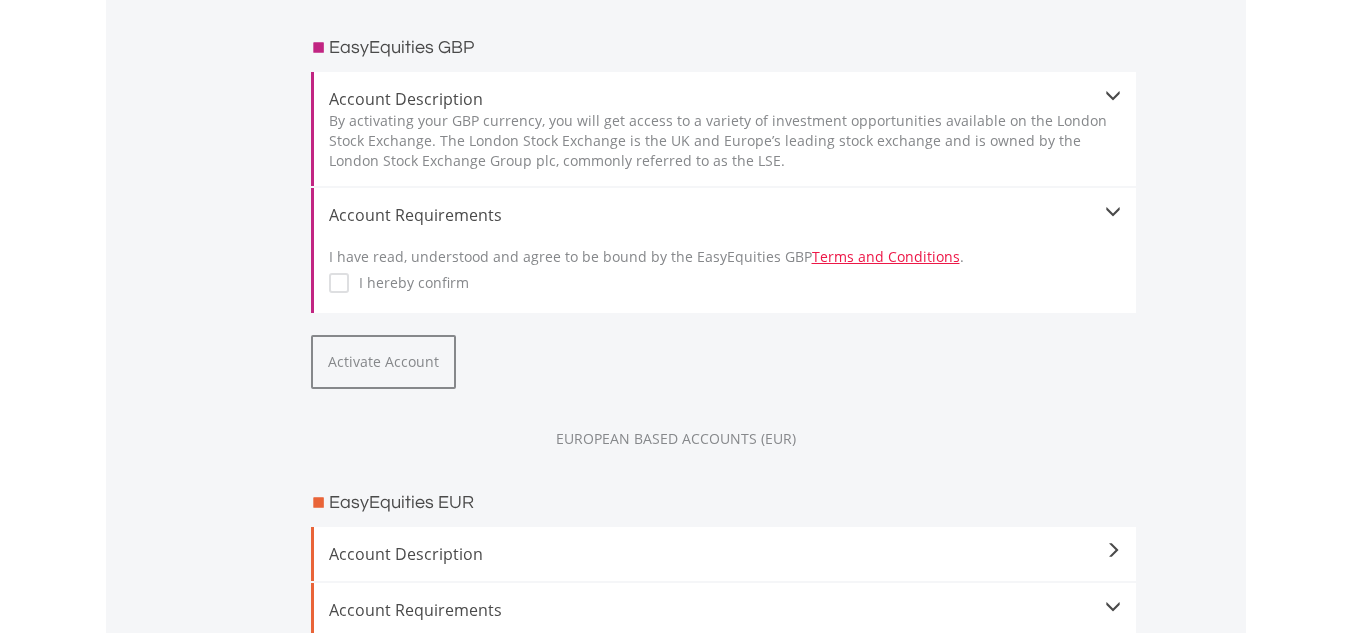 click on "I hereby confirm" at bounding box center (409, 283) 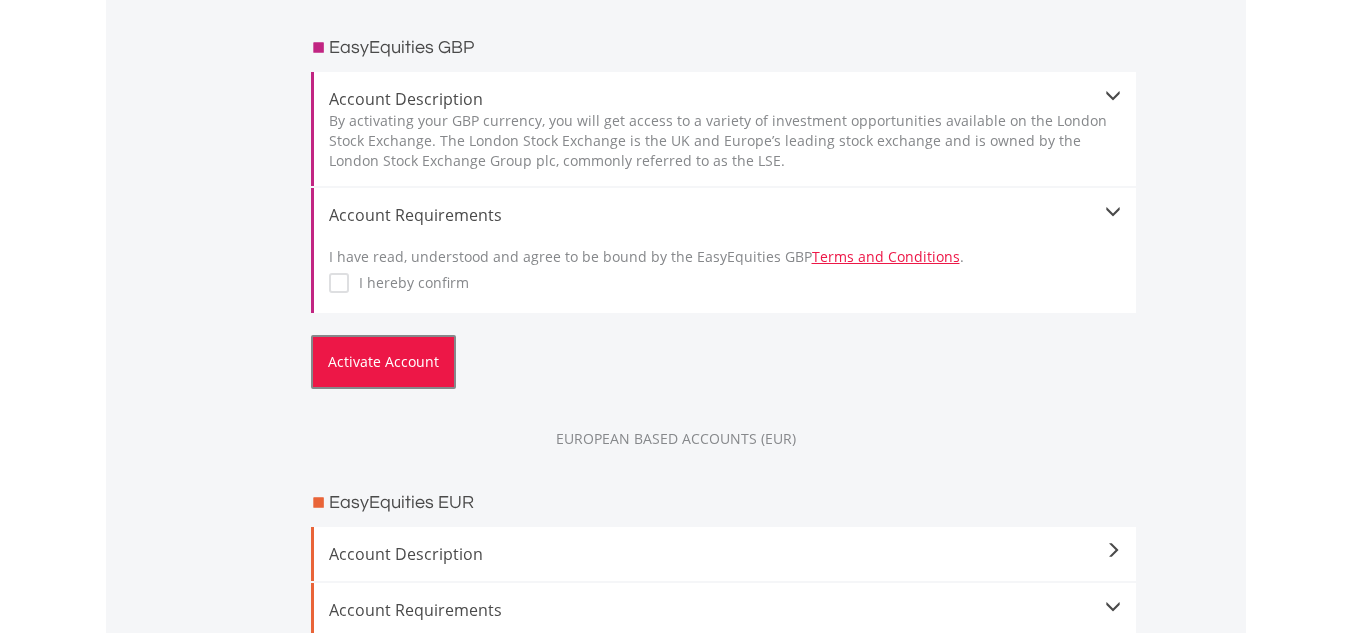 click on "Activate Account" at bounding box center [383, 362] 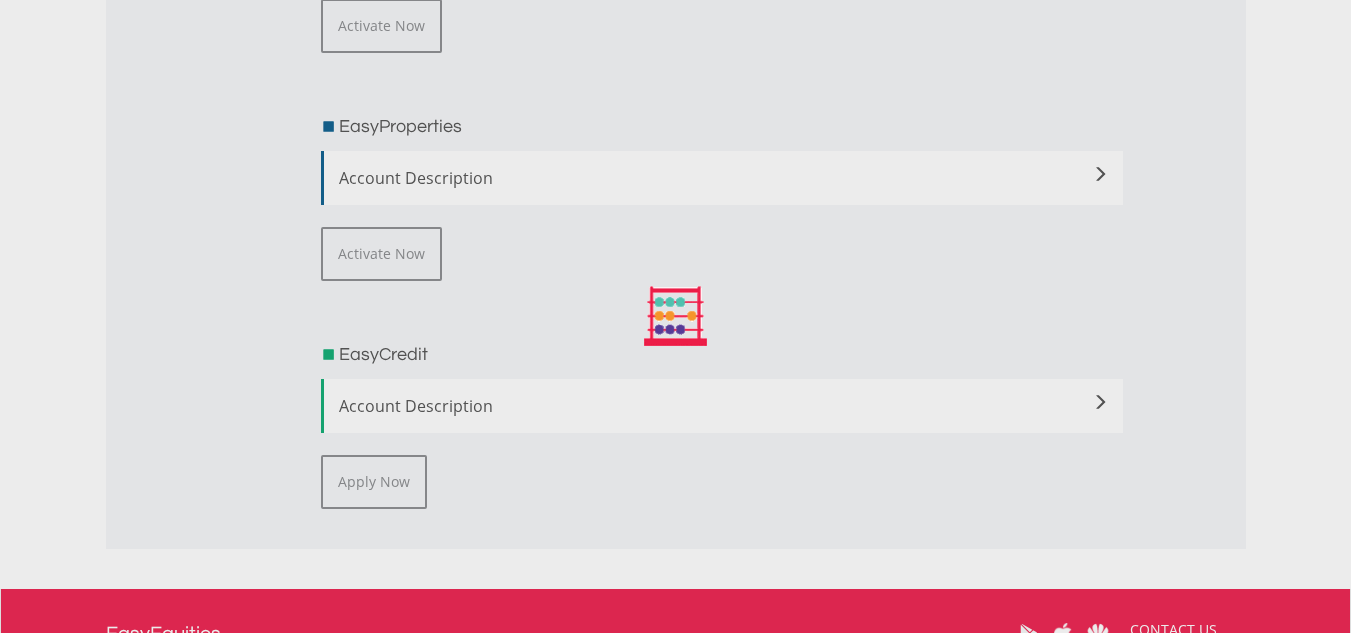 scroll, scrollTop: 3300, scrollLeft: 0, axis: vertical 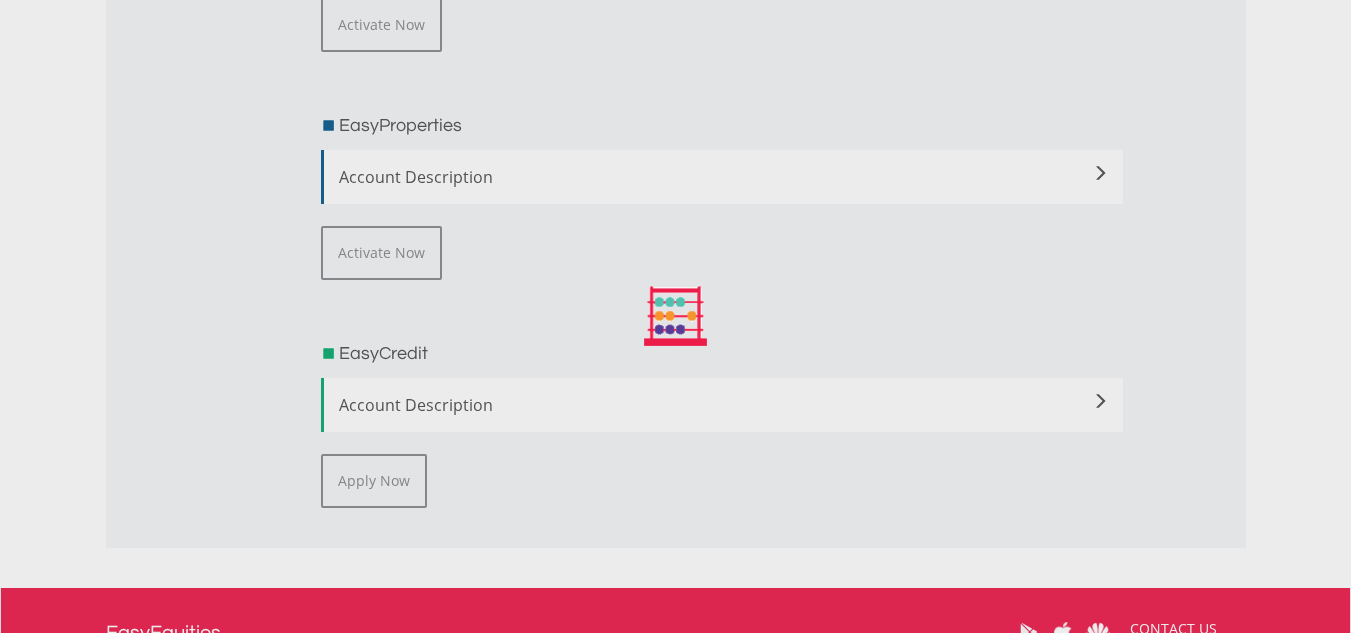 click at bounding box center (675, 316) 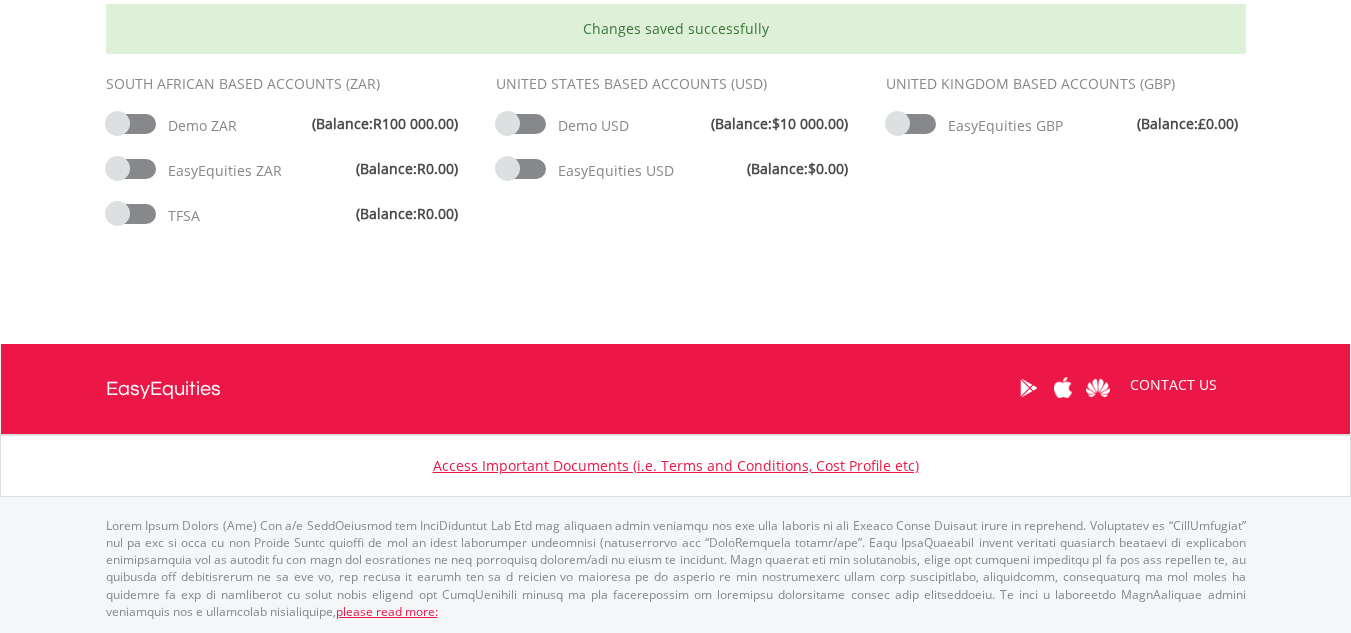 scroll, scrollTop: 33, scrollLeft: 0, axis: vertical 